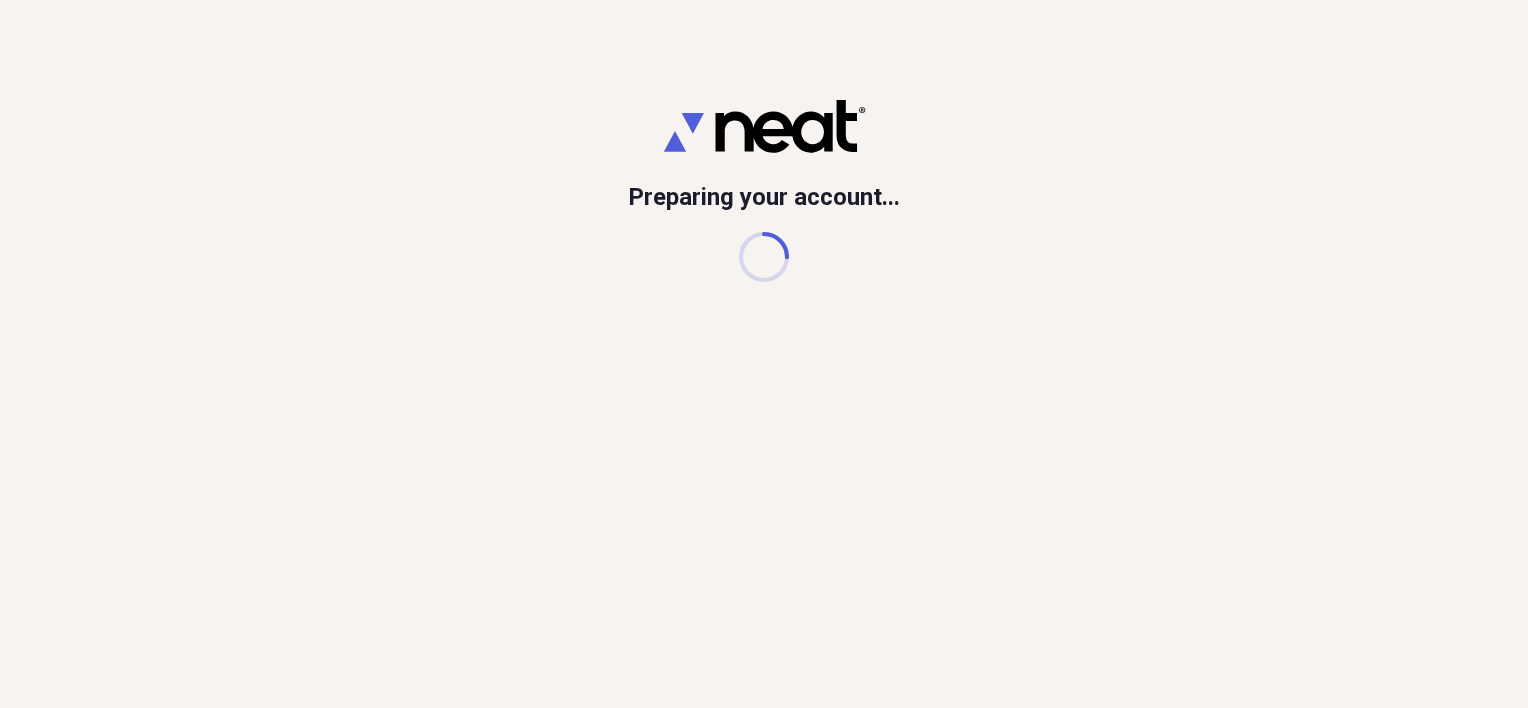 scroll, scrollTop: 0, scrollLeft: 0, axis: both 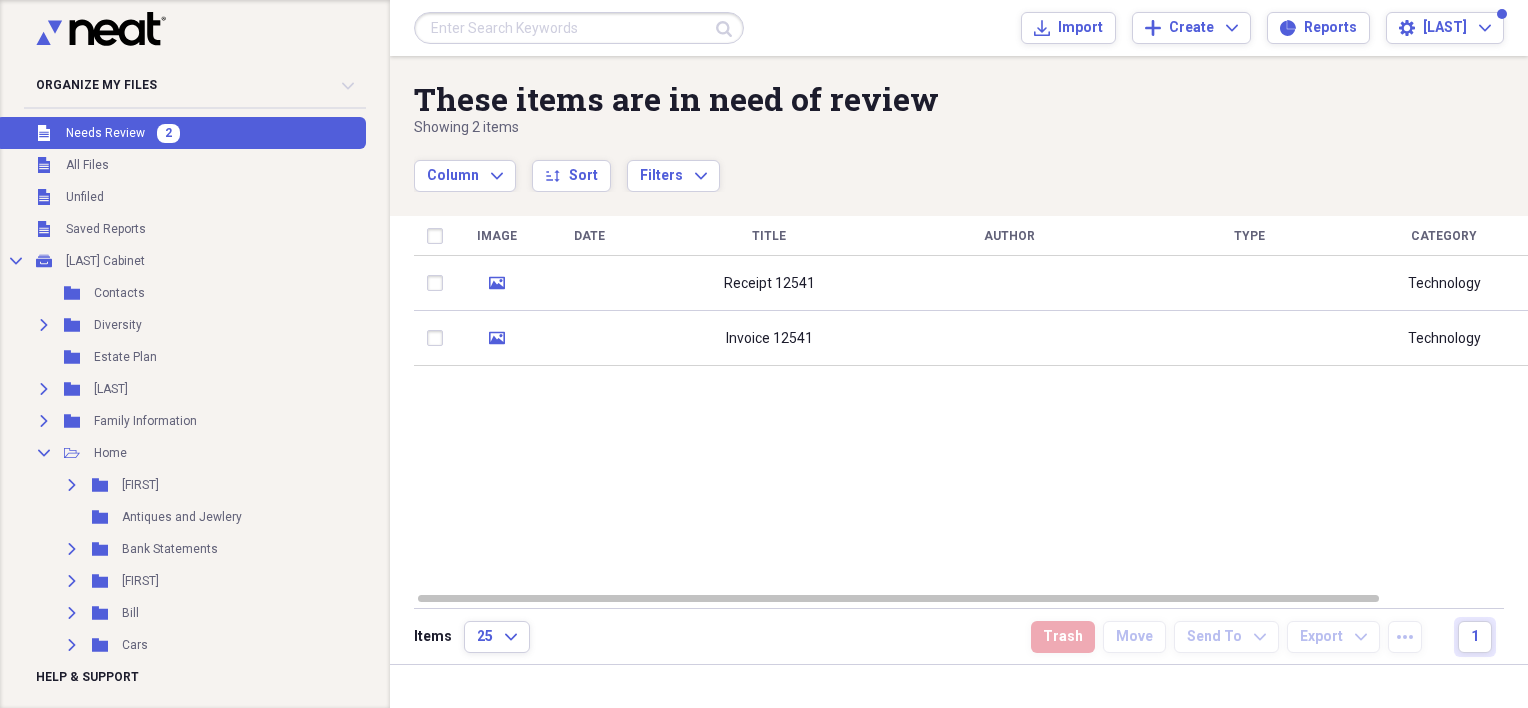 click on "Needs Review" at bounding box center (105, 133) 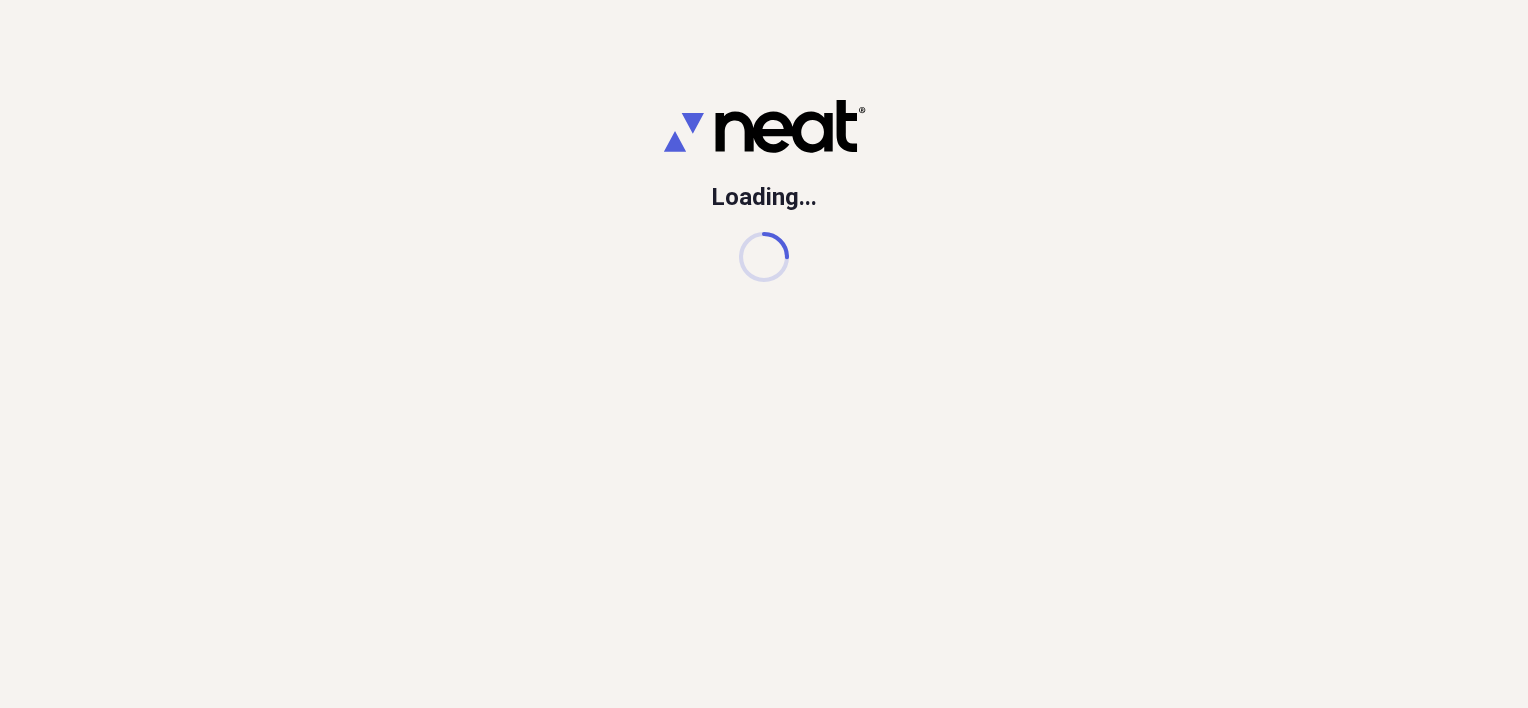 scroll, scrollTop: 0, scrollLeft: 0, axis: both 